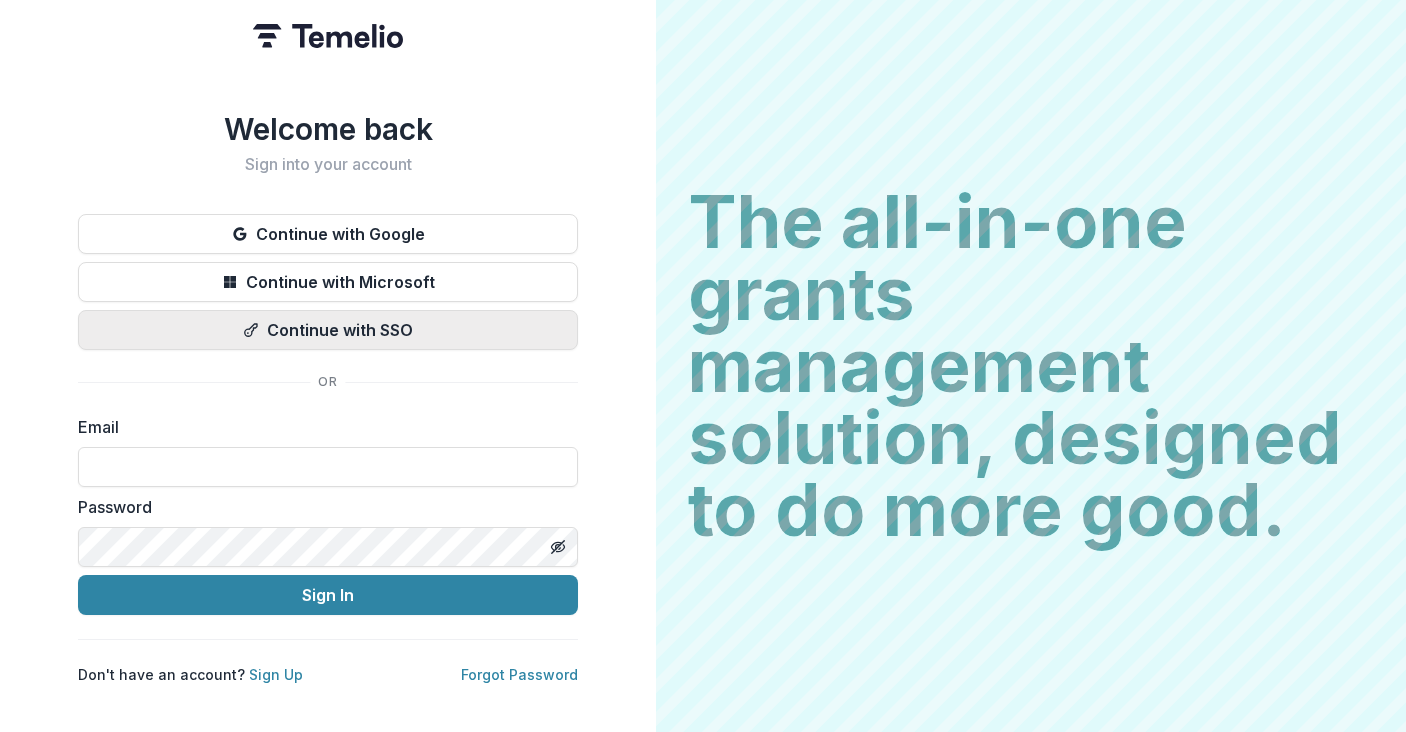 scroll, scrollTop: 0, scrollLeft: 0, axis: both 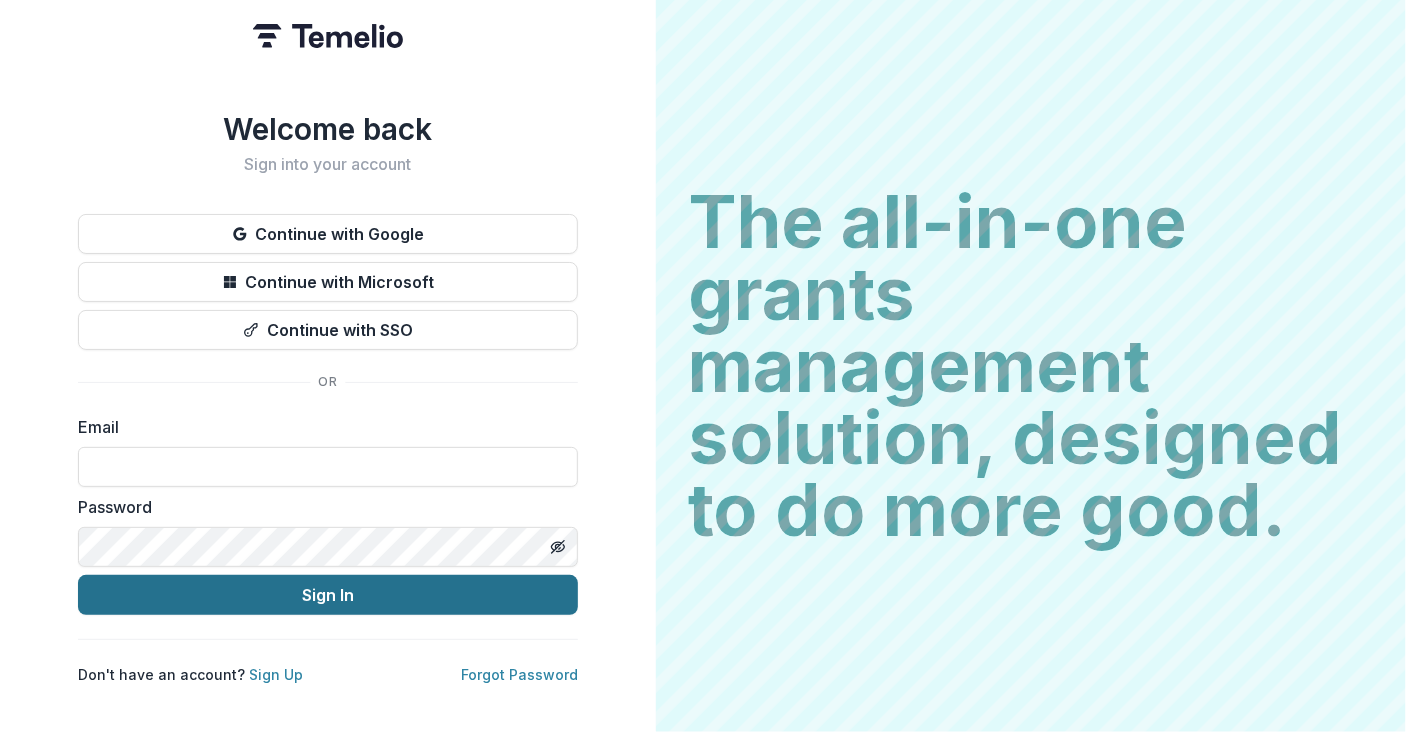 type on "**********" 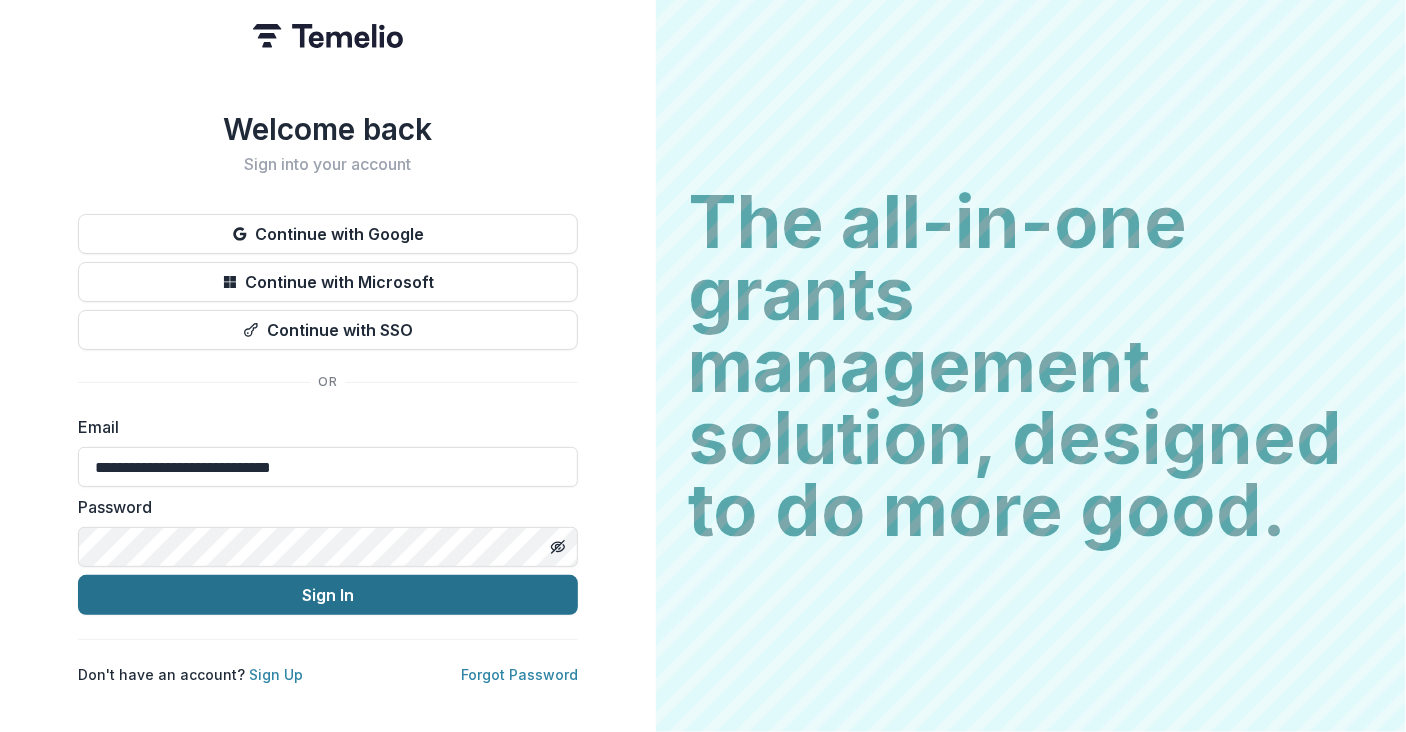 click on "Sign In" at bounding box center (328, 595) 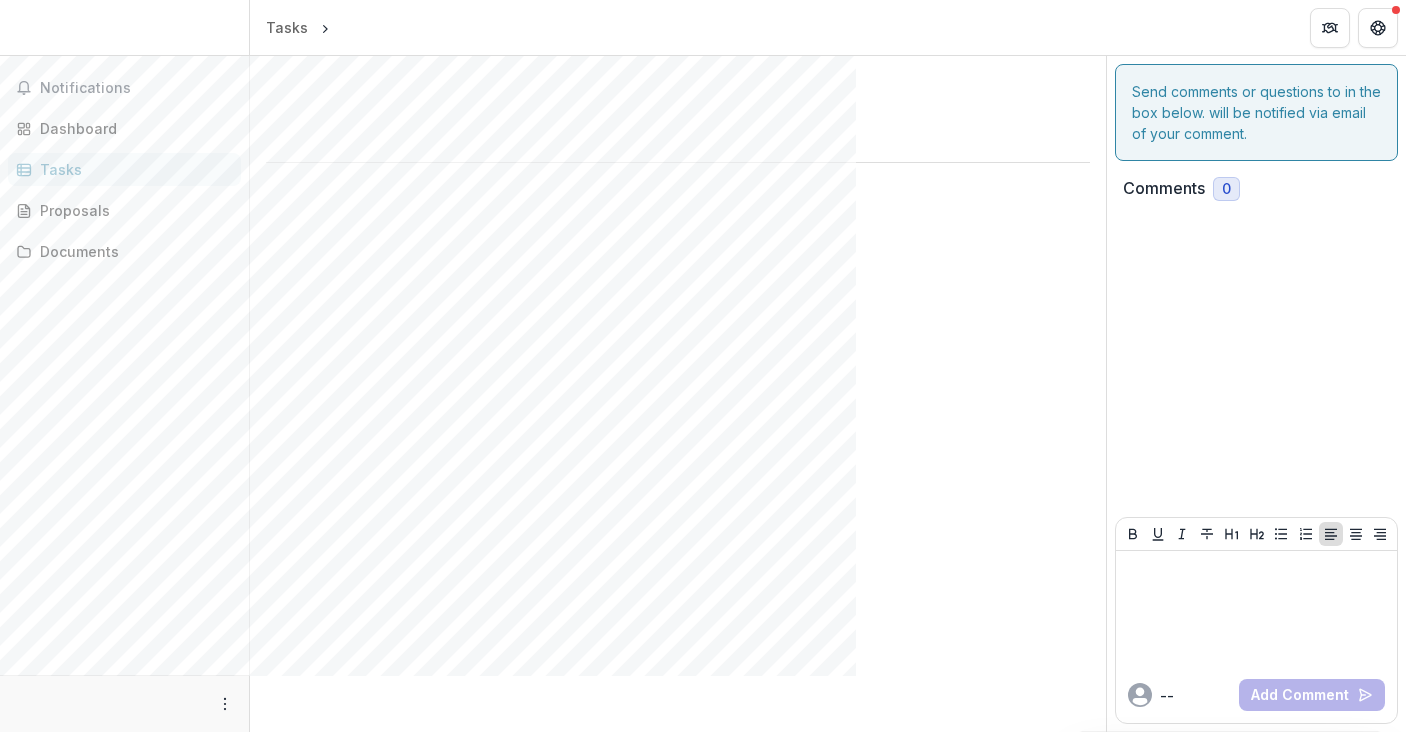 scroll, scrollTop: 0, scrollLeft: 0, axis: both 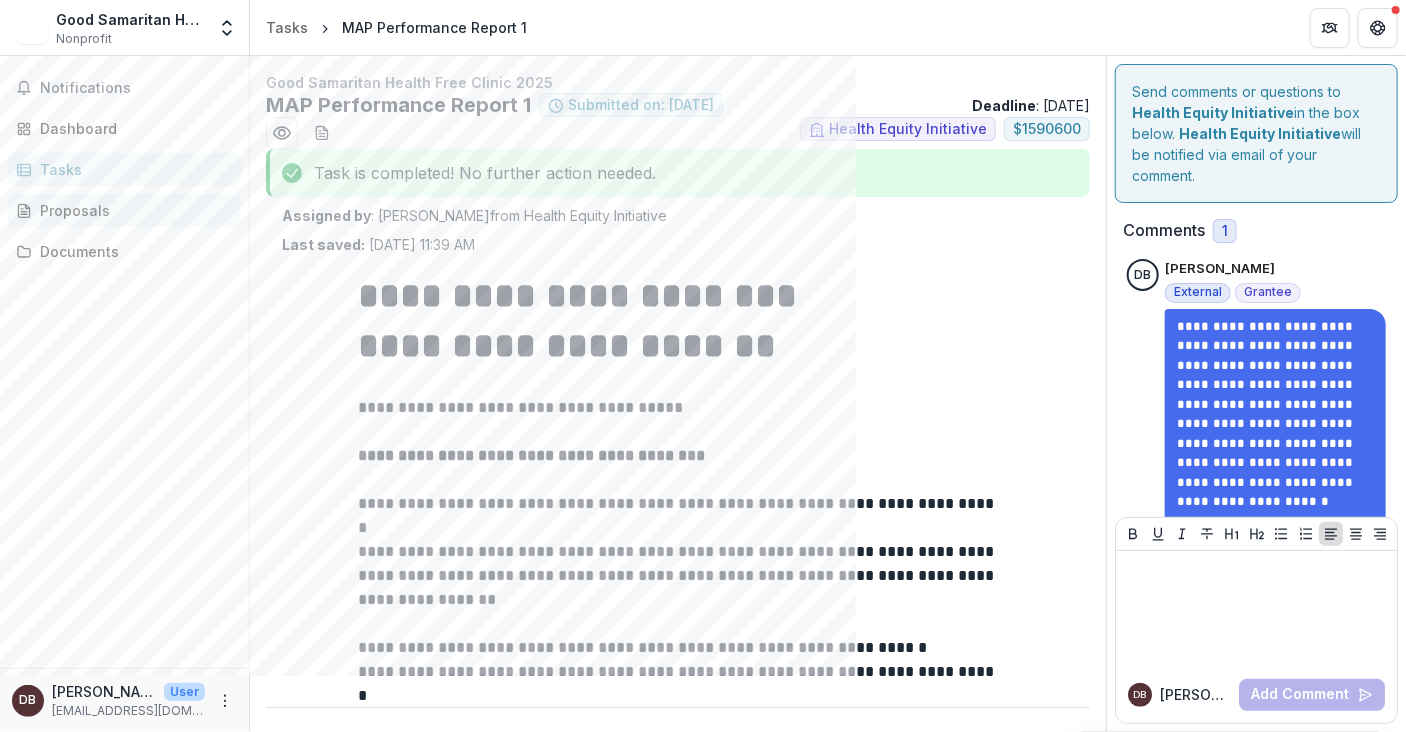 type on "**********" 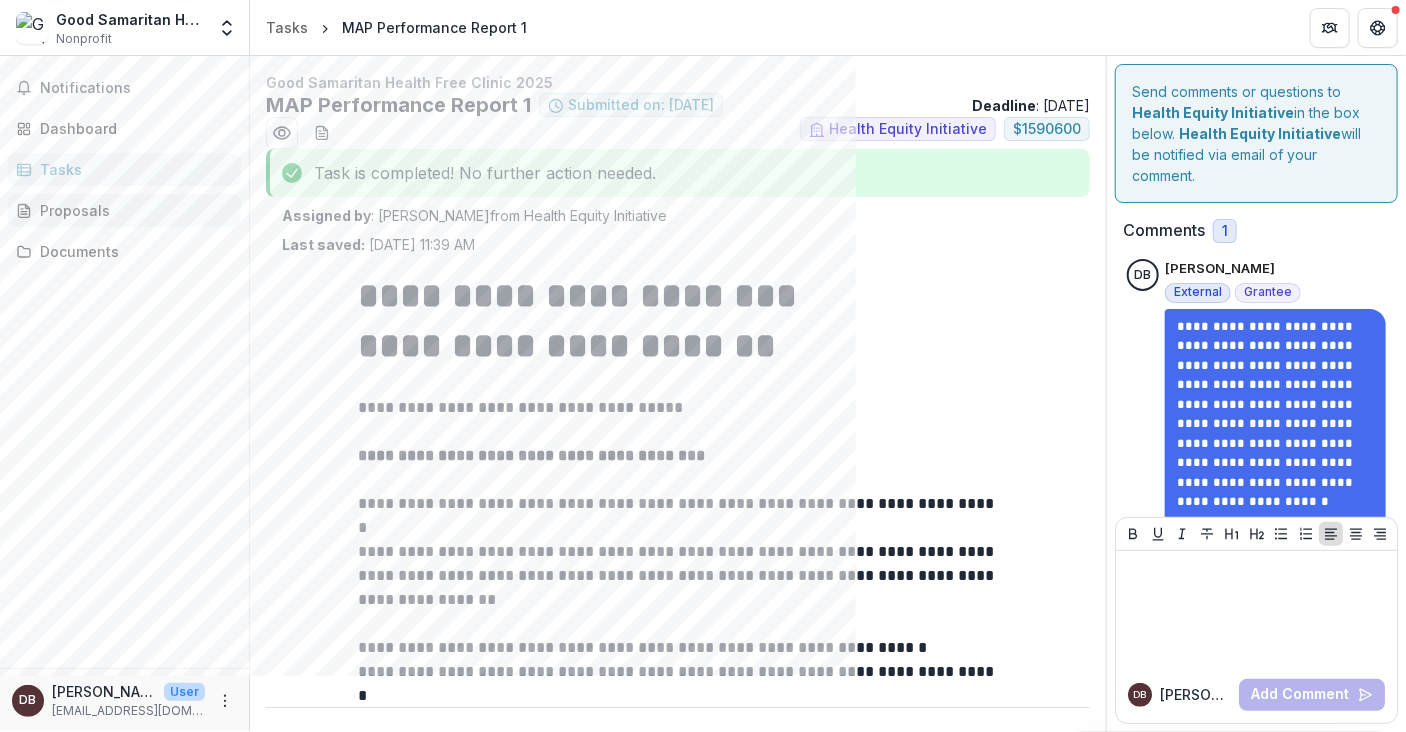 type on "********" 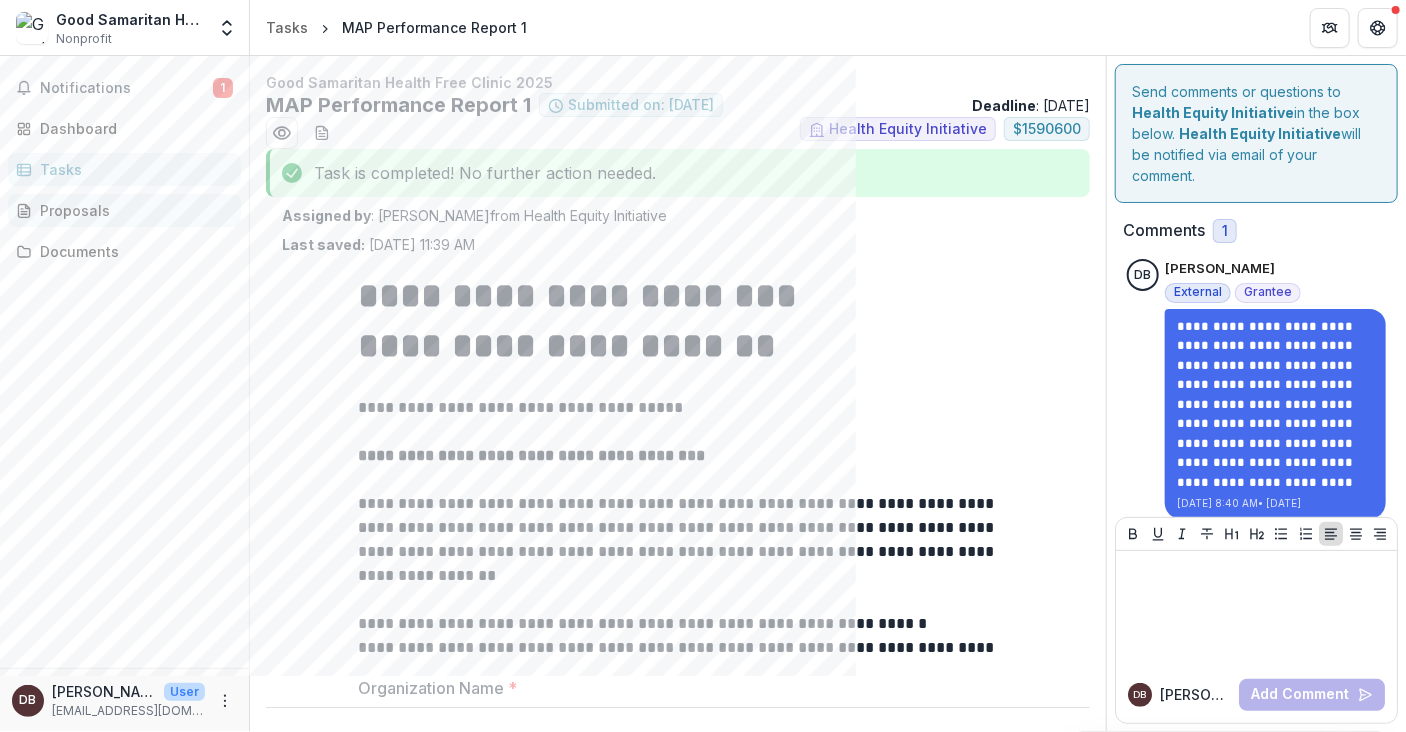 click on "Proposals" at bounding box center [132, 210] 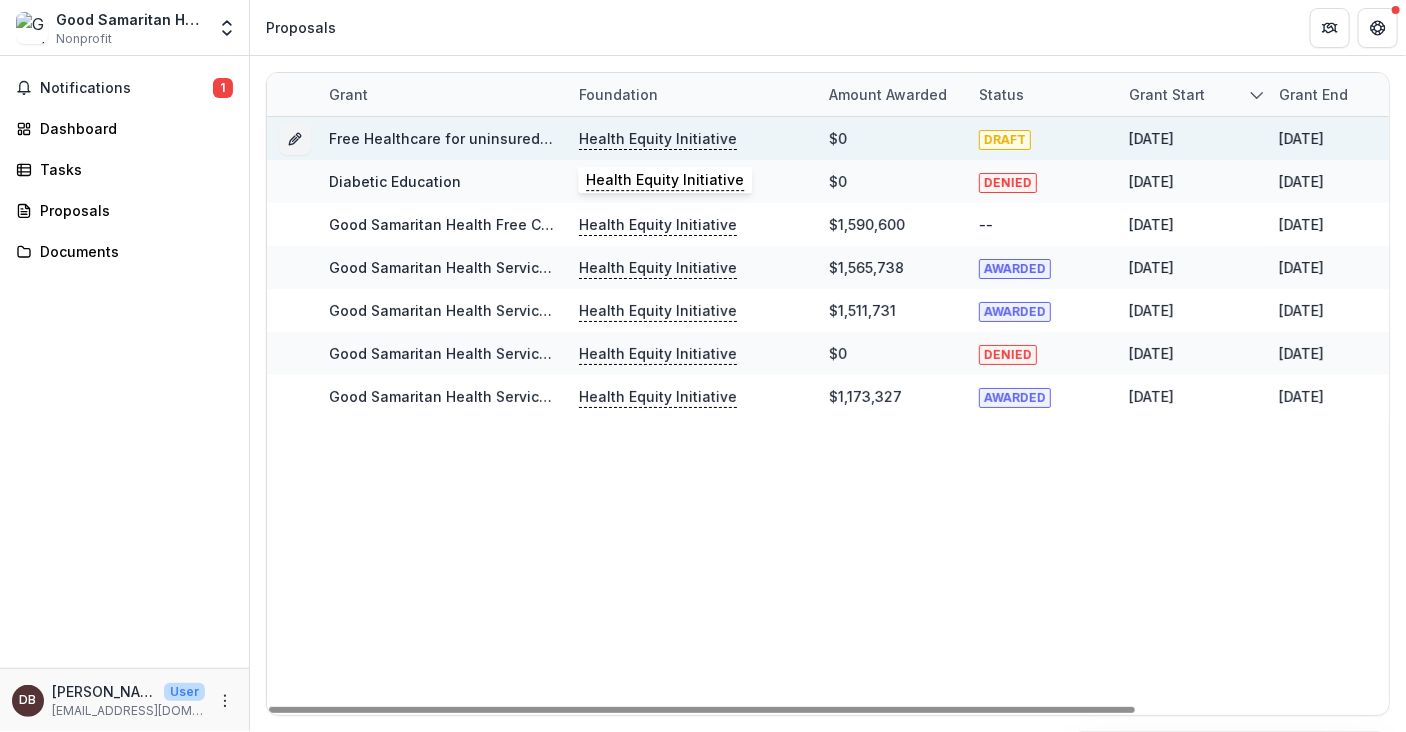 click on "Health Equity Initiative" at bounding box center (658, 139) 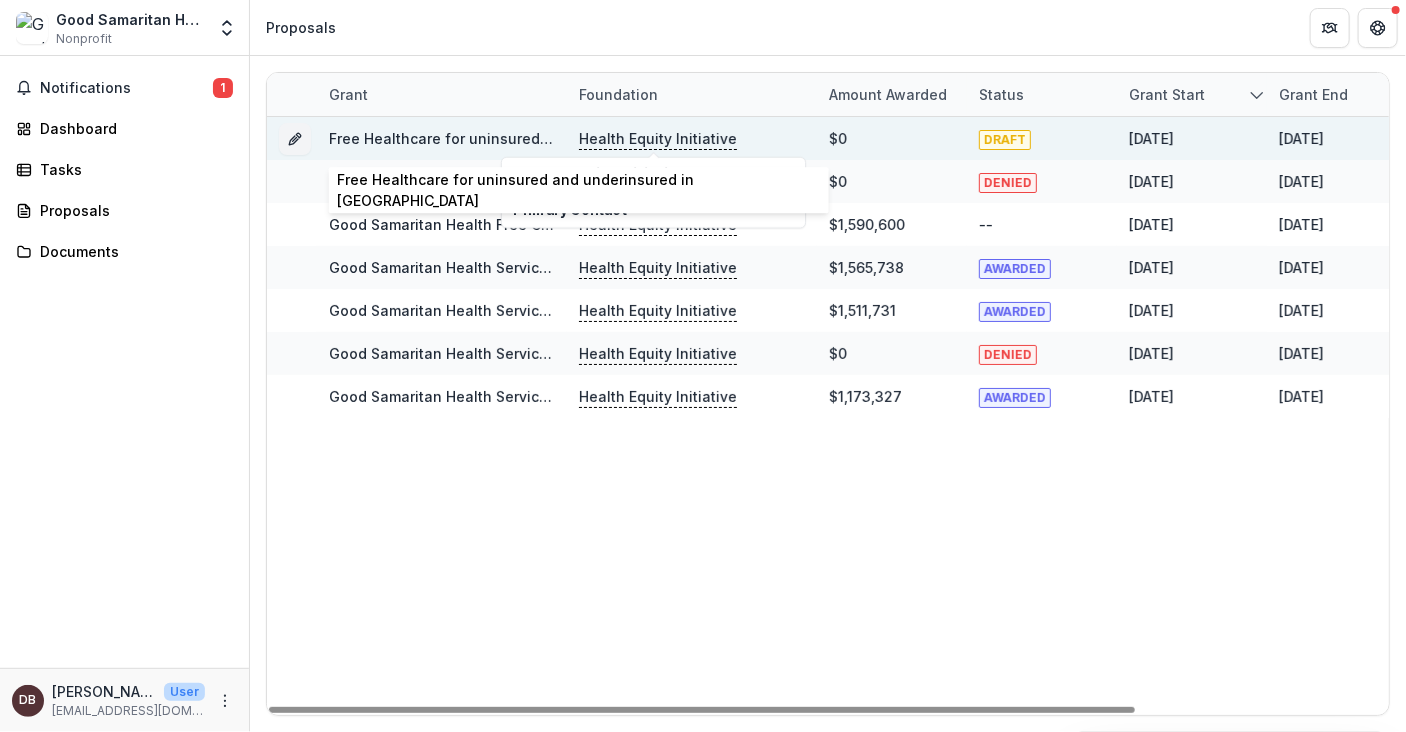 click on "Free Healthcare for uninsured and underinsured in [GEOGRAPHIC_DATA]" at bounding box center [580, 138] 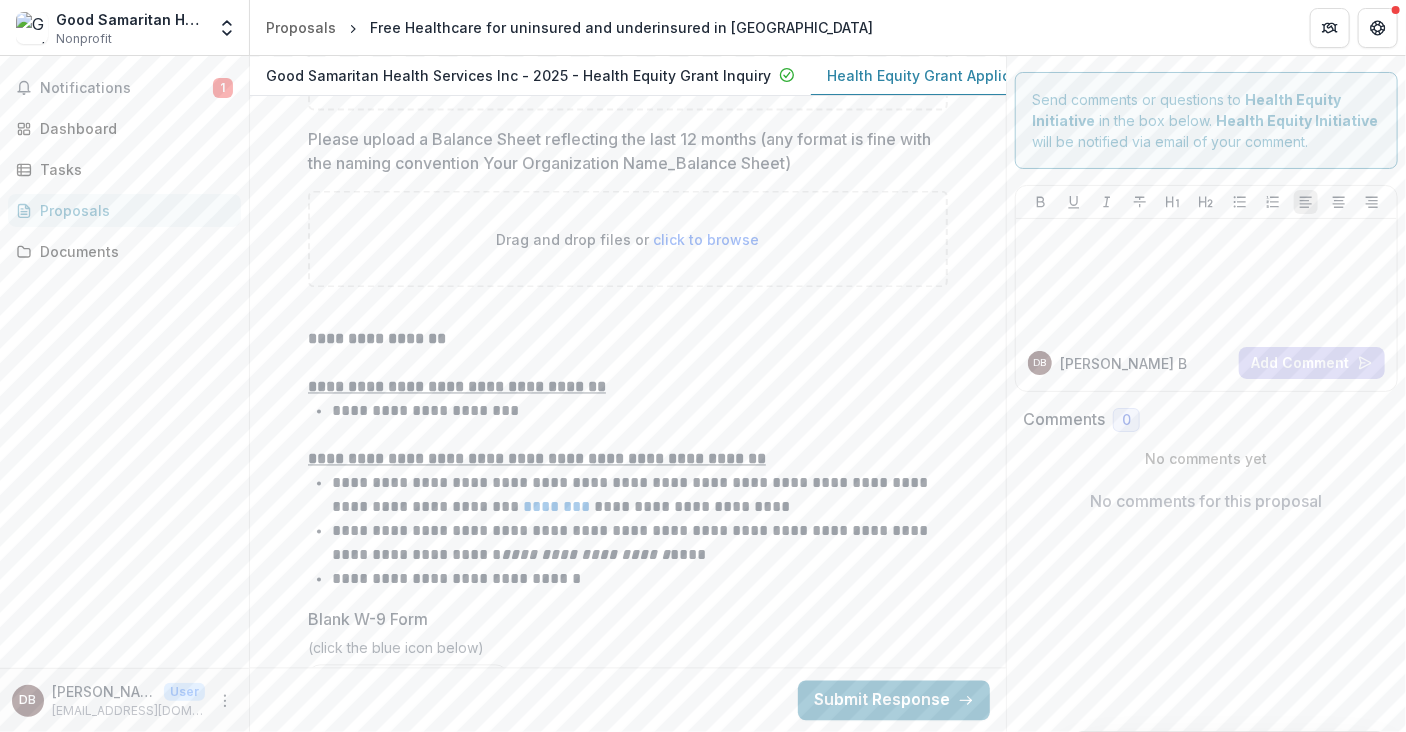 scroll, scrollTop: 12200, scrollLeft: 0, axis: vertical 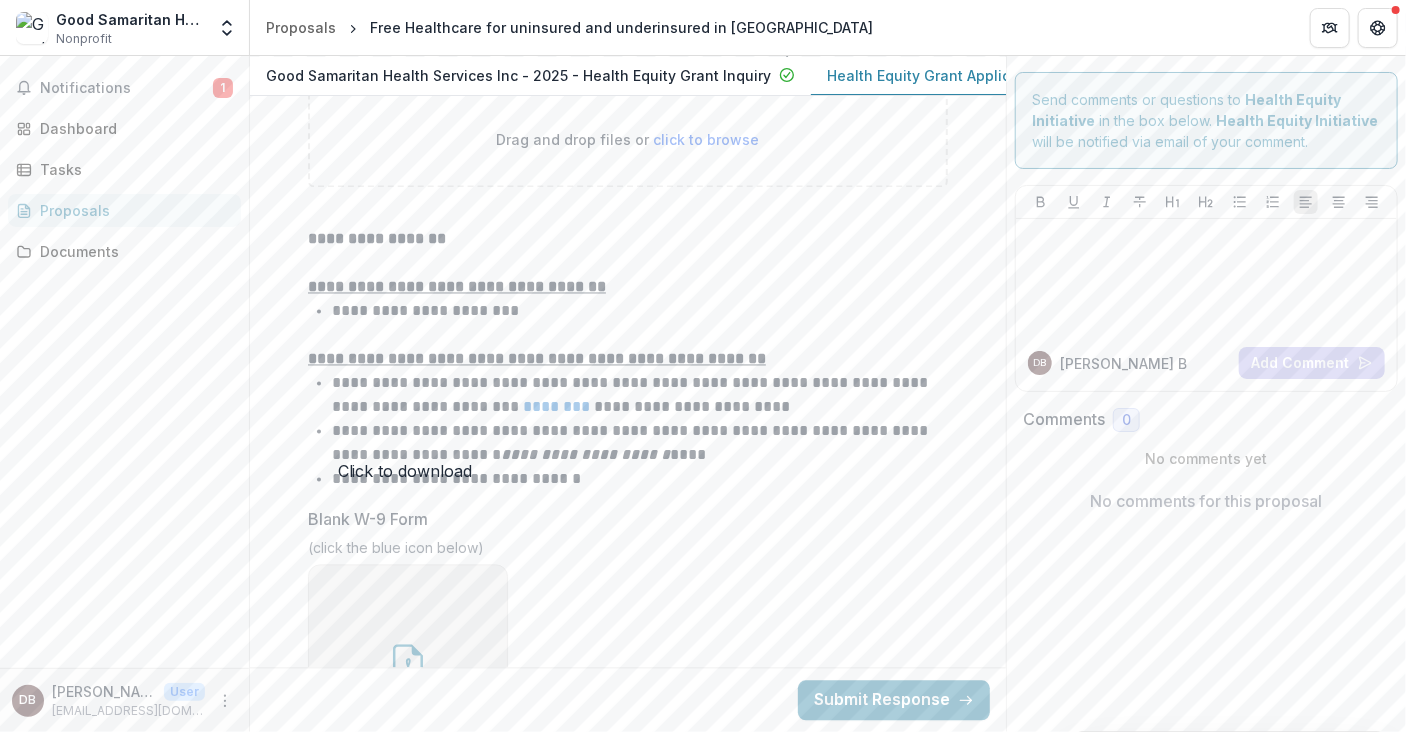 click 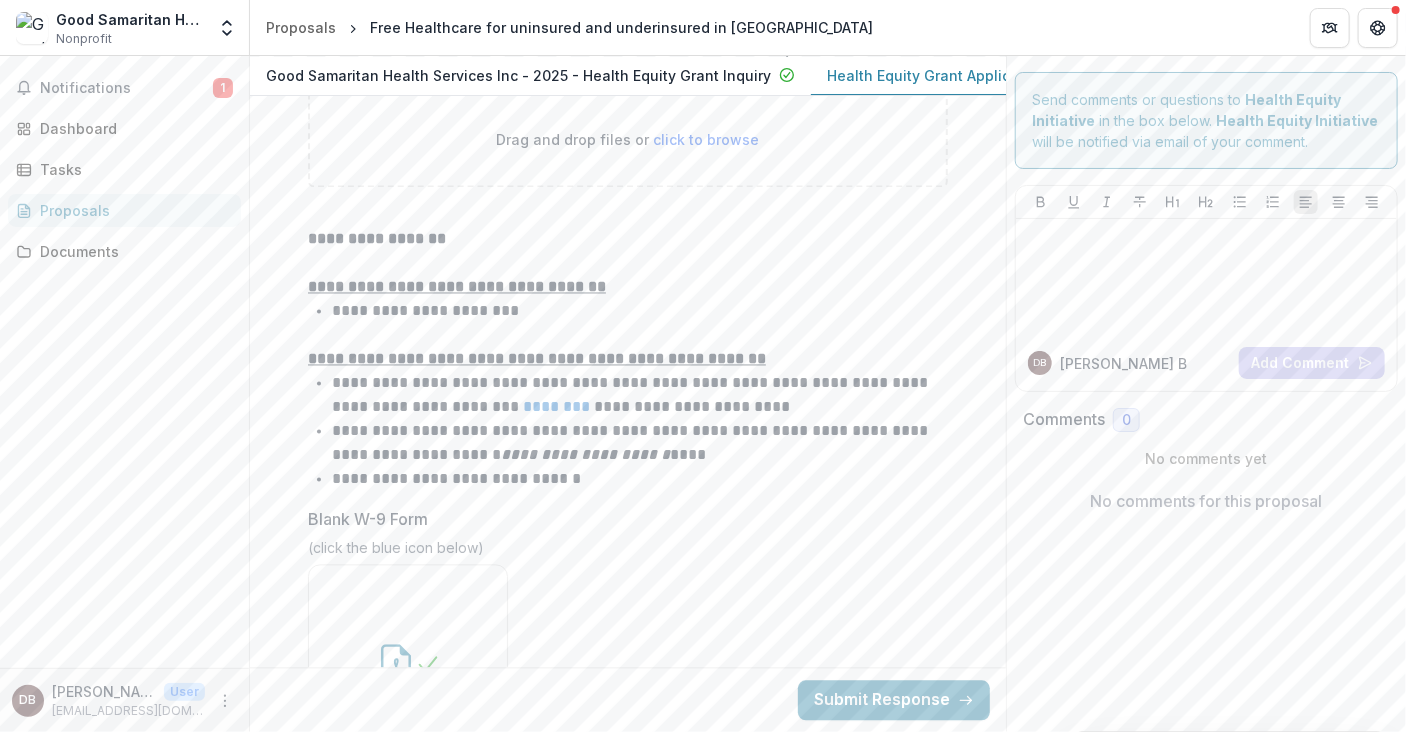 scroll, scrollTop: 12400, scrollLeft: 0, axis: vertical 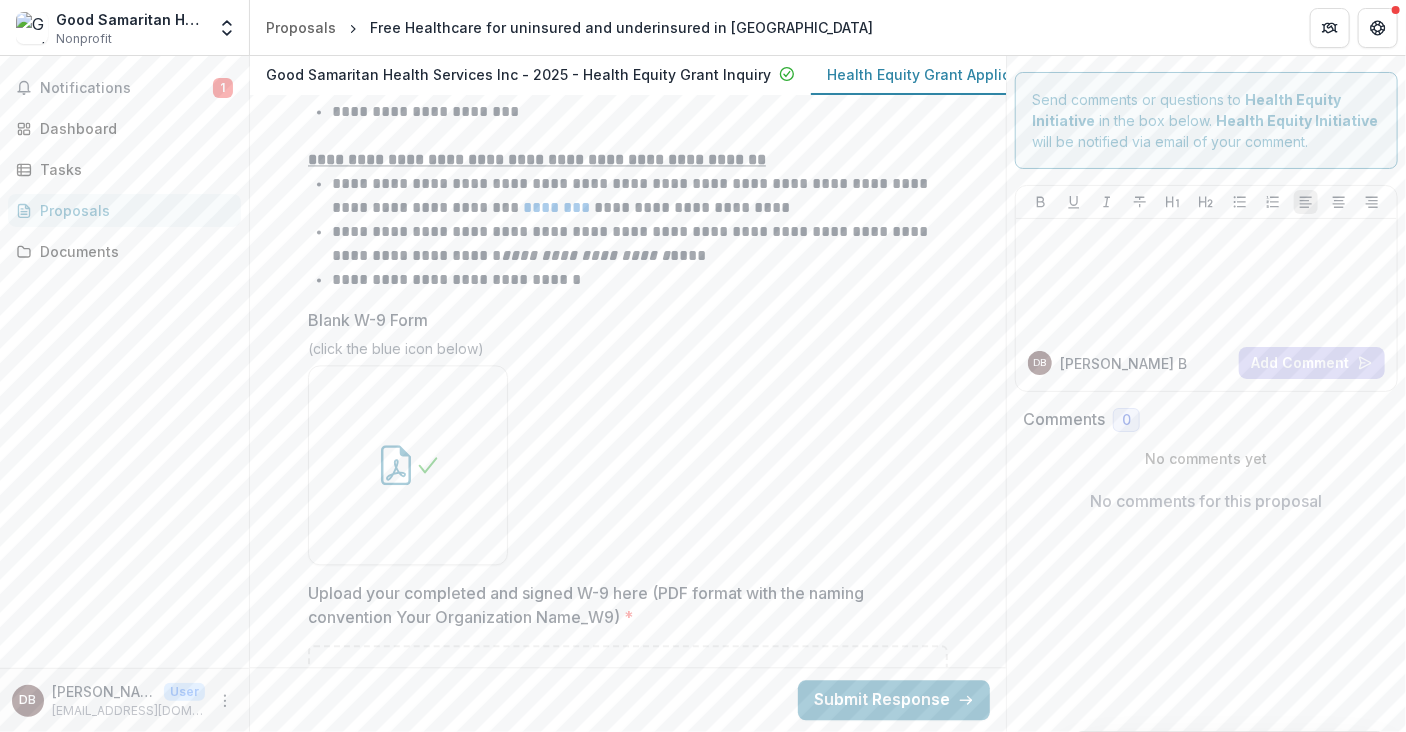 click on "click to browse" at bounding box center (707, 693) 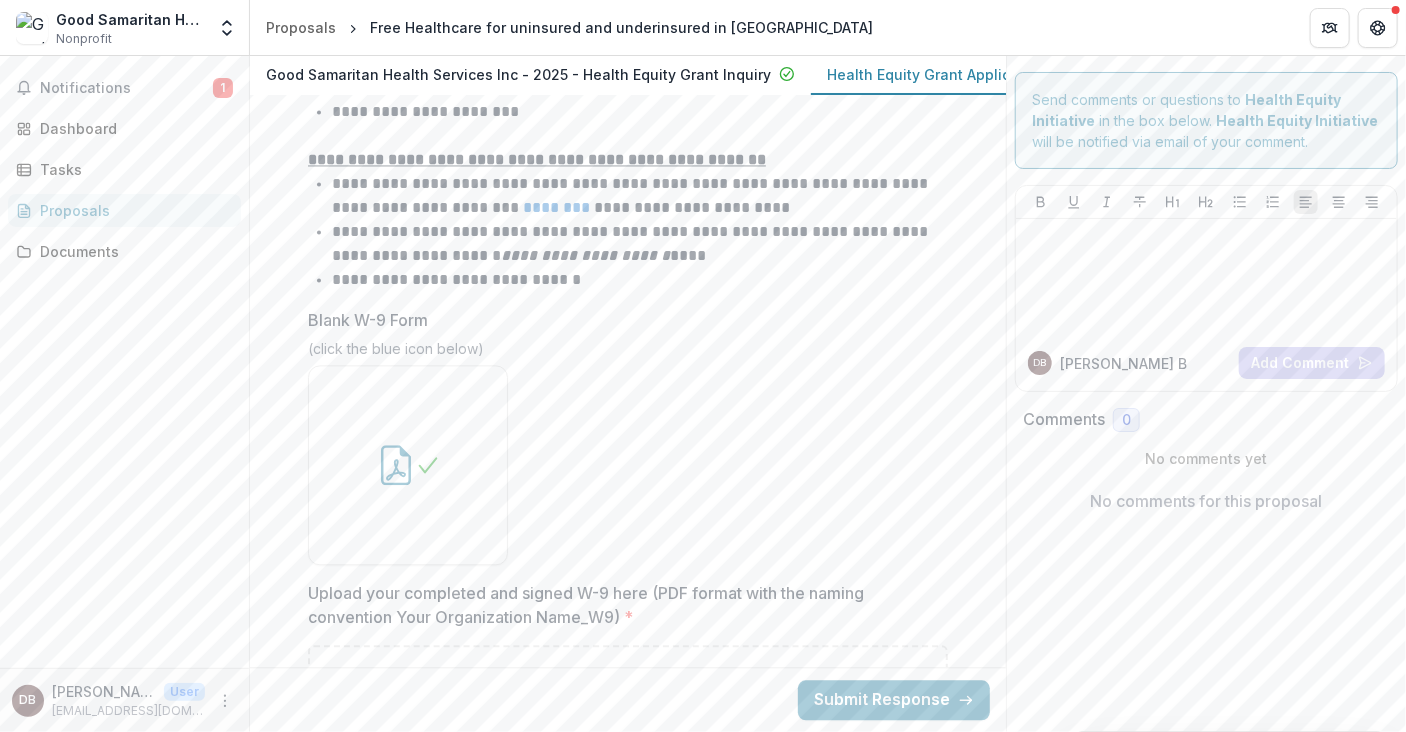 type on "**********" 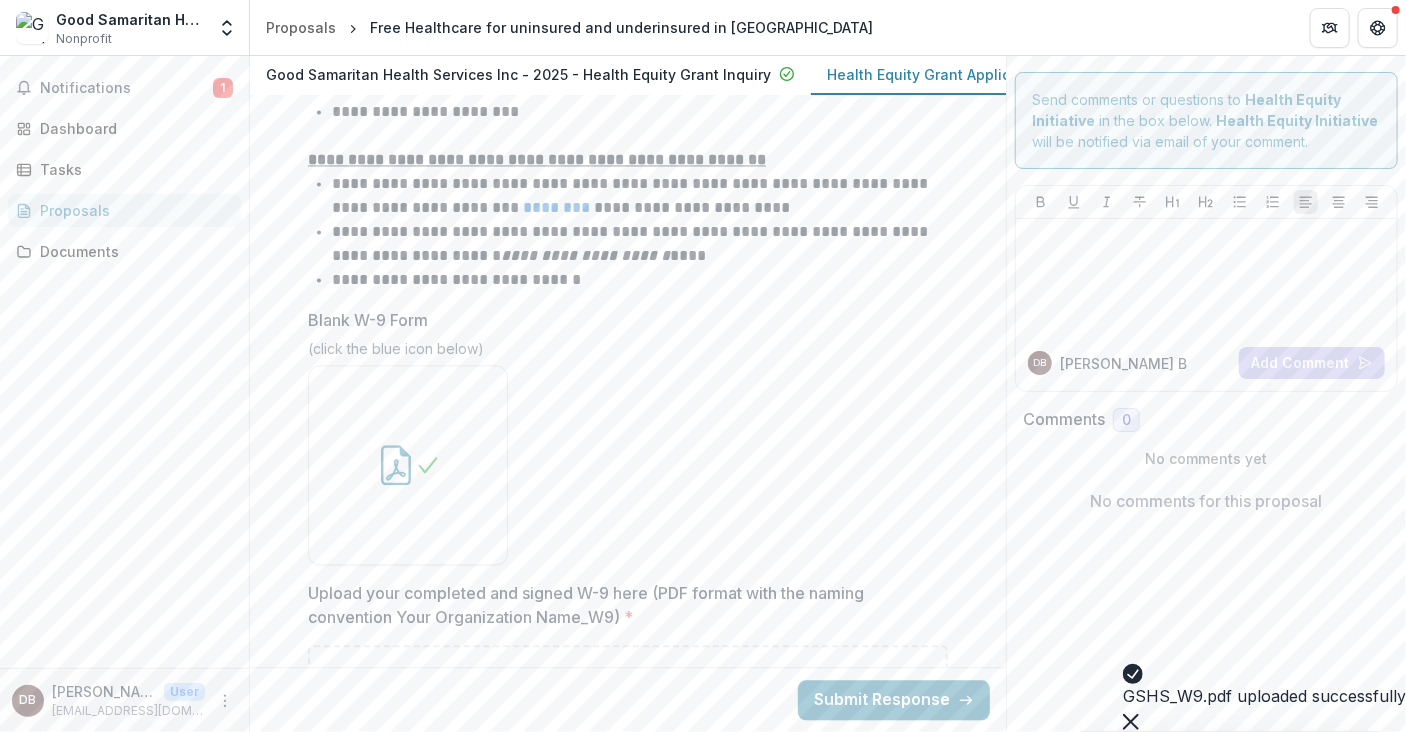 scroll, scrollTop: 12600, scrollLeft: 0, axis: vertical 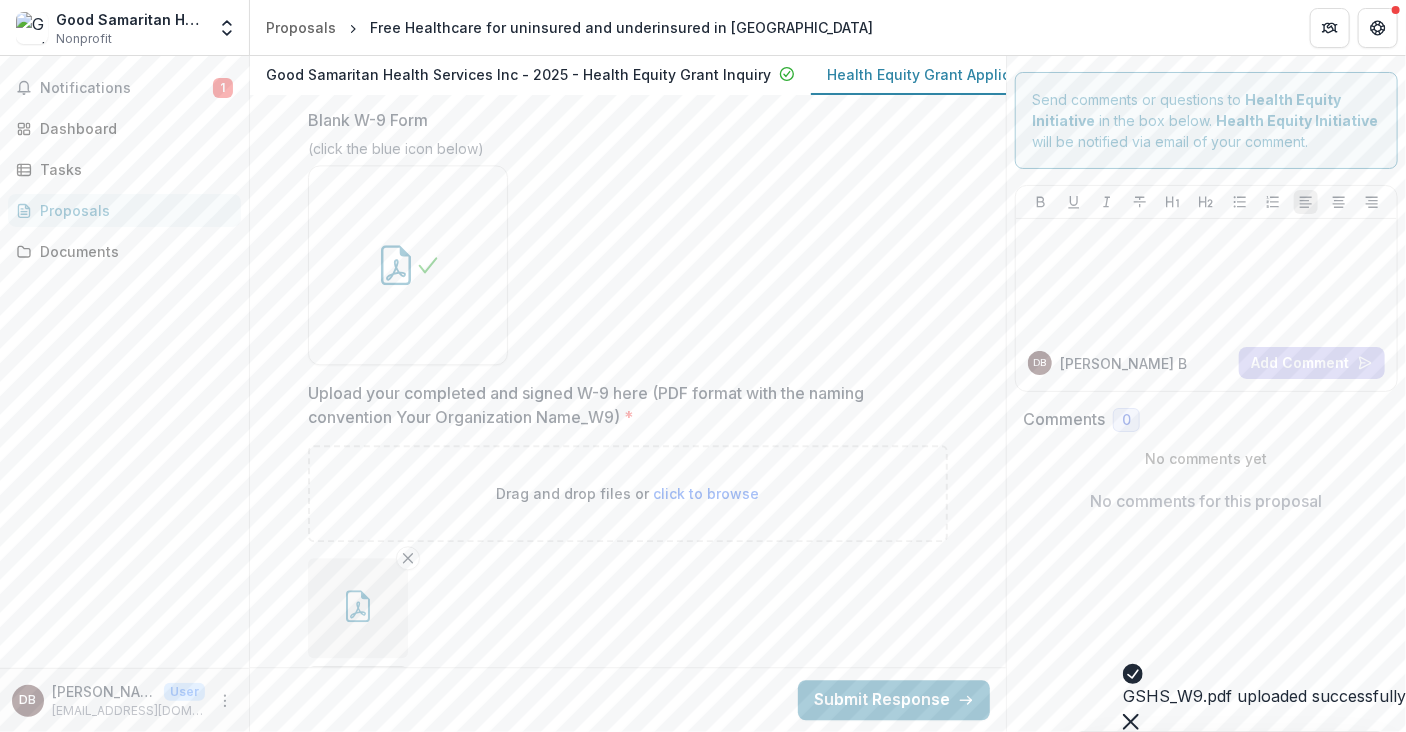 click 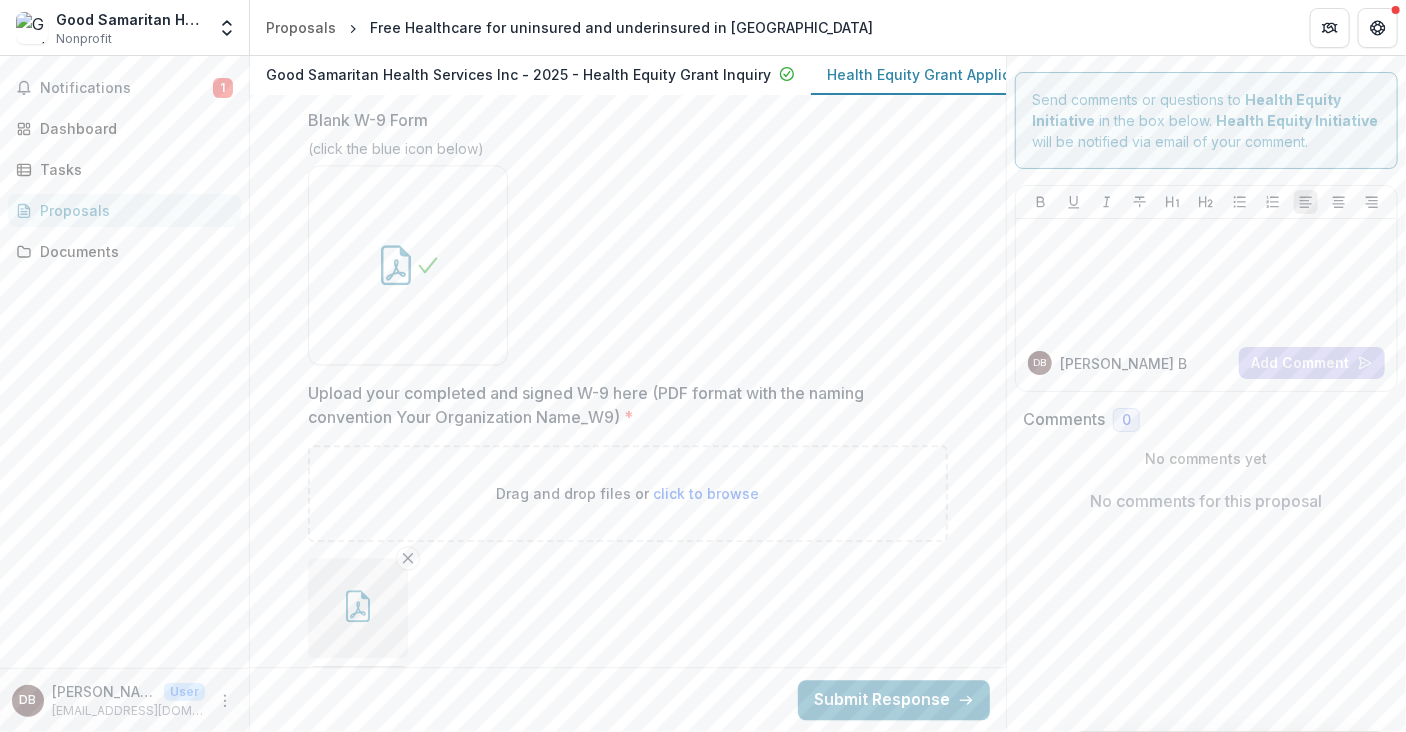 click 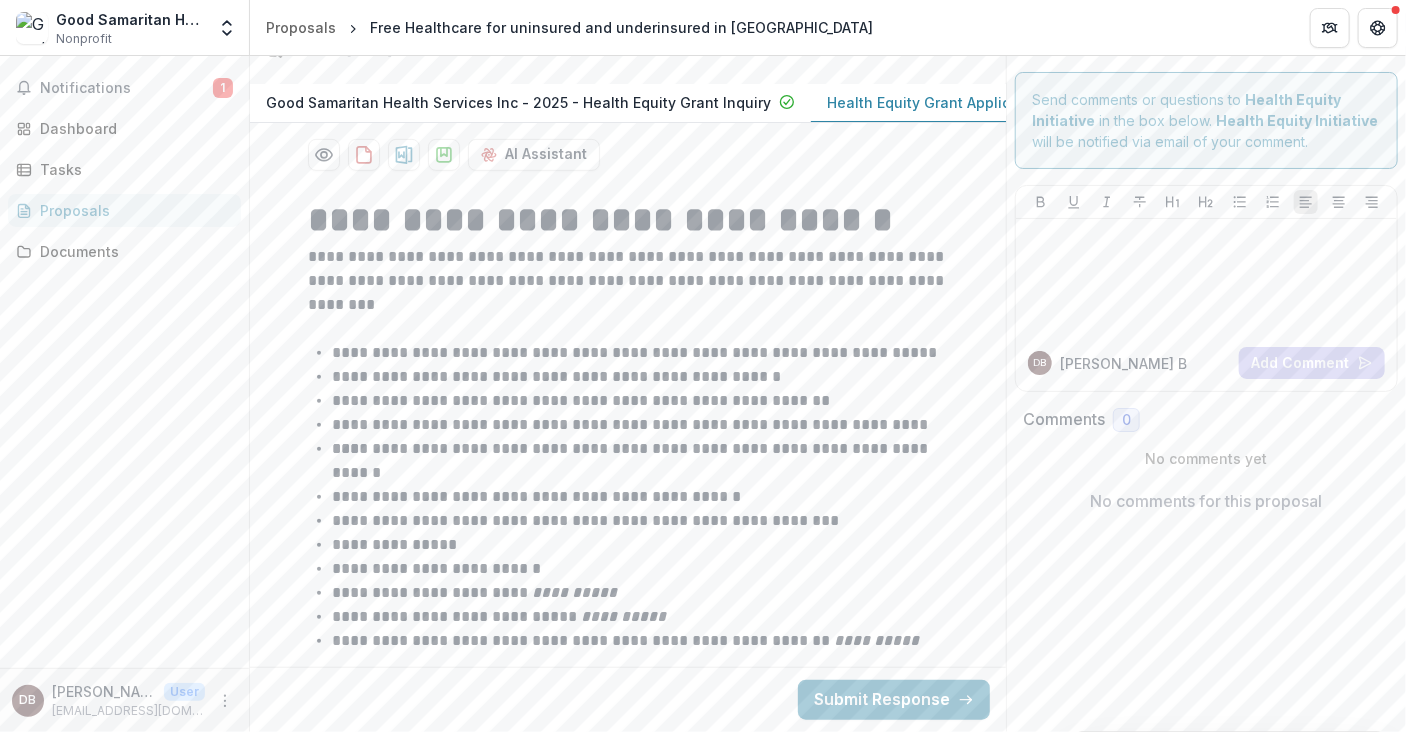 scroll, scrollTop: 0, scrollLeft: 0, axis: both 